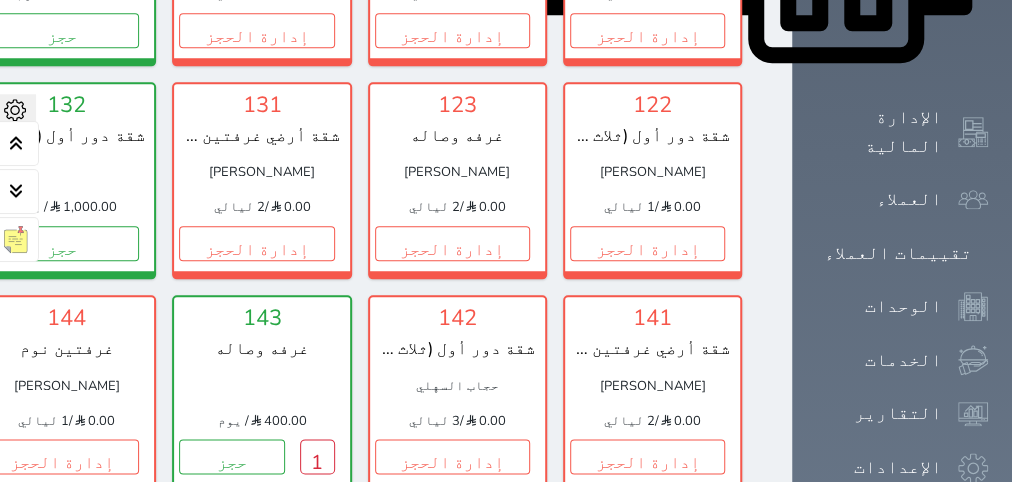 scroll, scrollTop: 834, scrollLeft: 0, axis: vertical 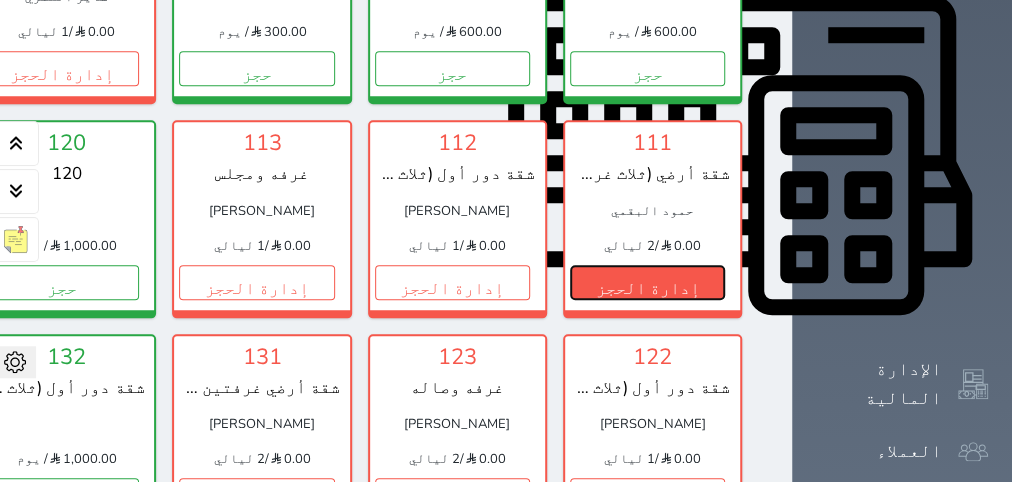 click on "إدارة الحجز" at bounding box center [647, 282] 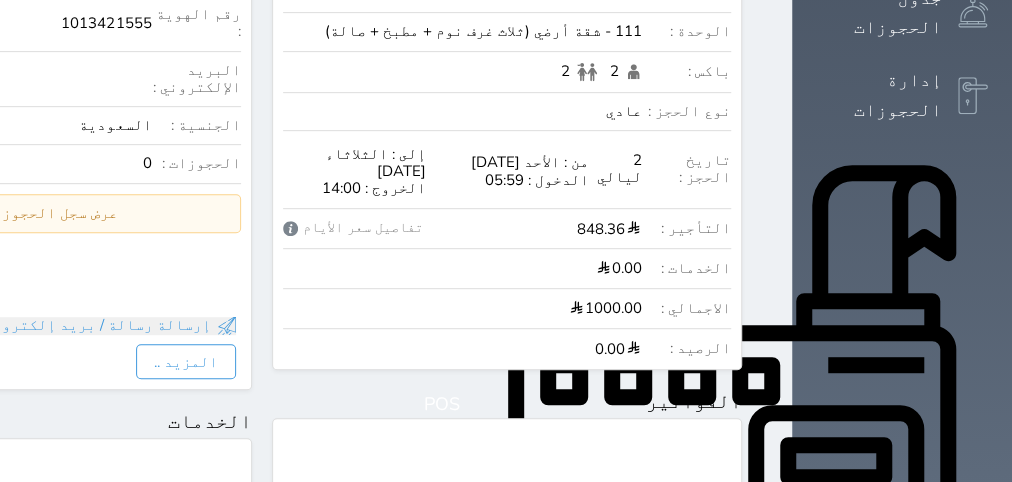 scroll, scrollTop: 0, scrollLeft: 0, axis: both 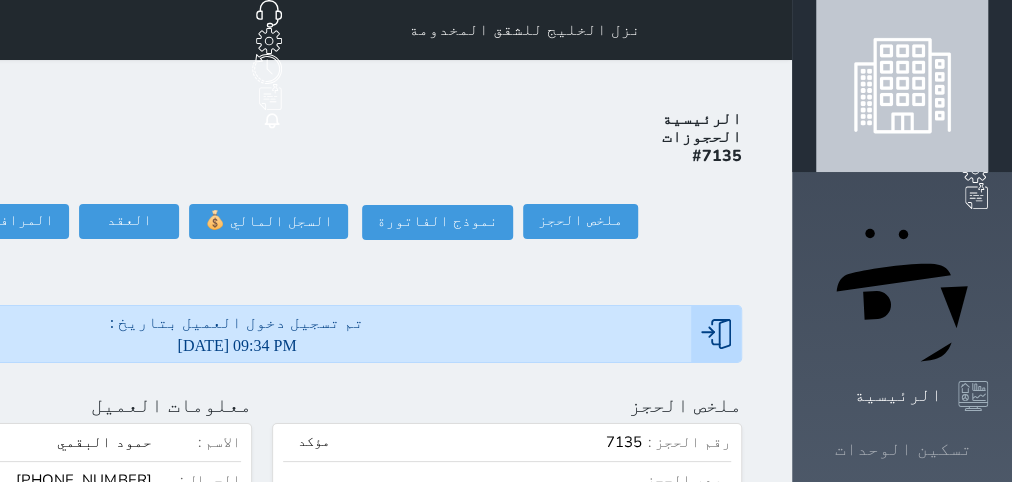 click on "تسكين الوحدات" at bounding box center (903, 449) 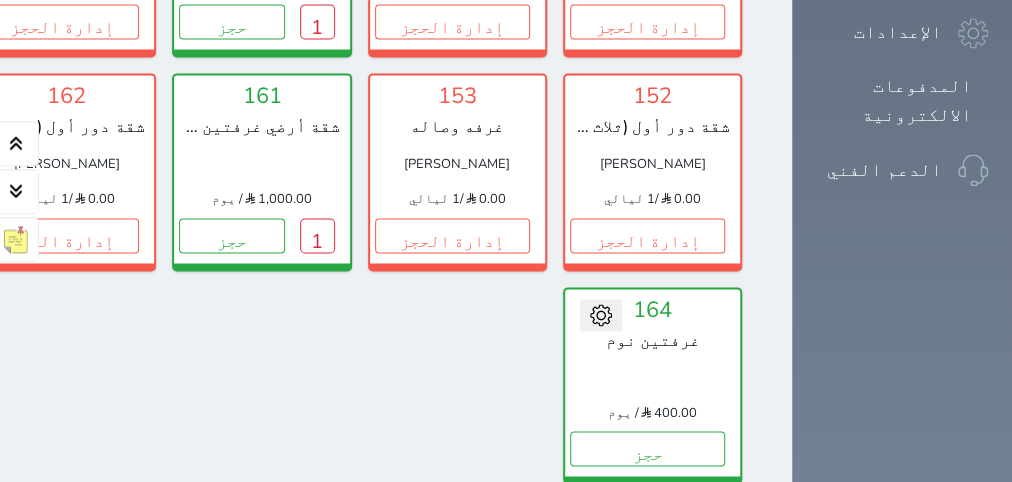 scroll, scrollTop: 1563, scrollLeft: 0, axis: vertical 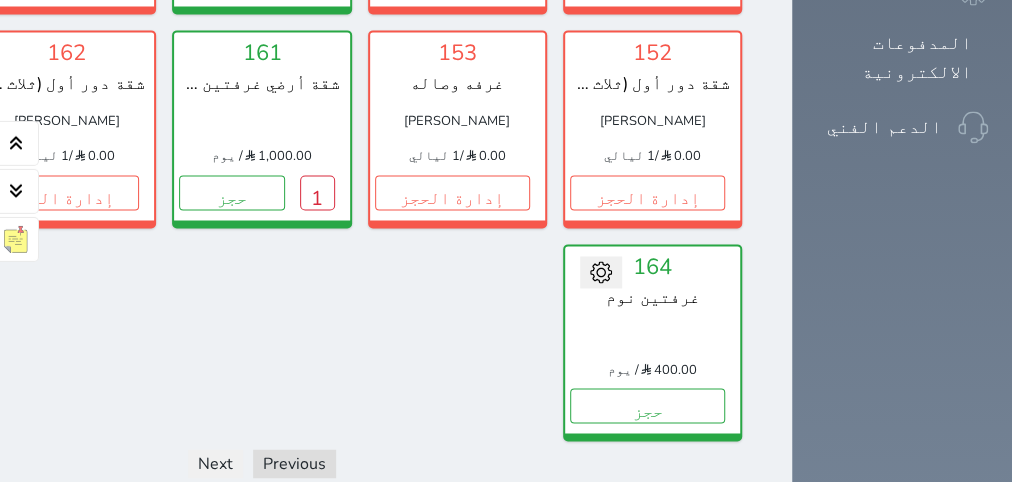 click on "1" at bounding box center [317, -21] 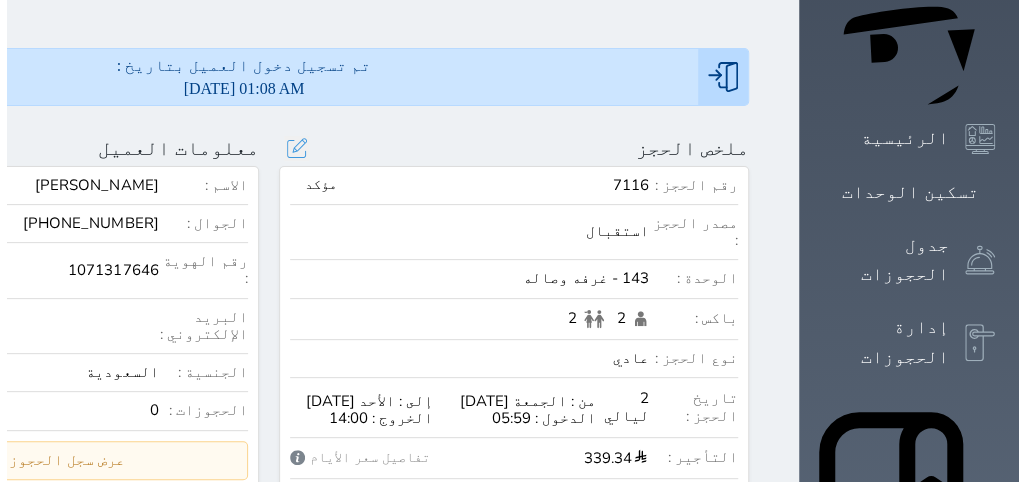 scroll, scrollTop: 252, scrollLeft: 0, axis: vertical 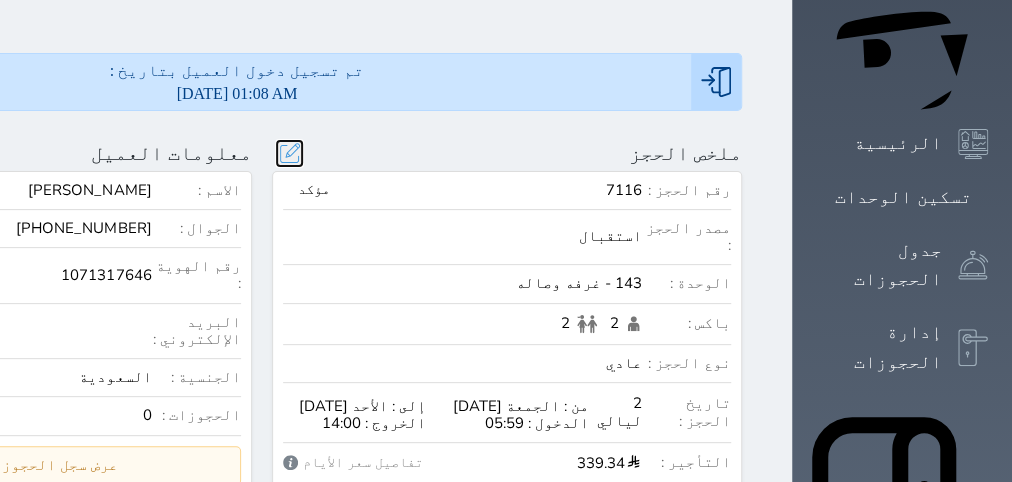 click at bounding box center [289, 153] 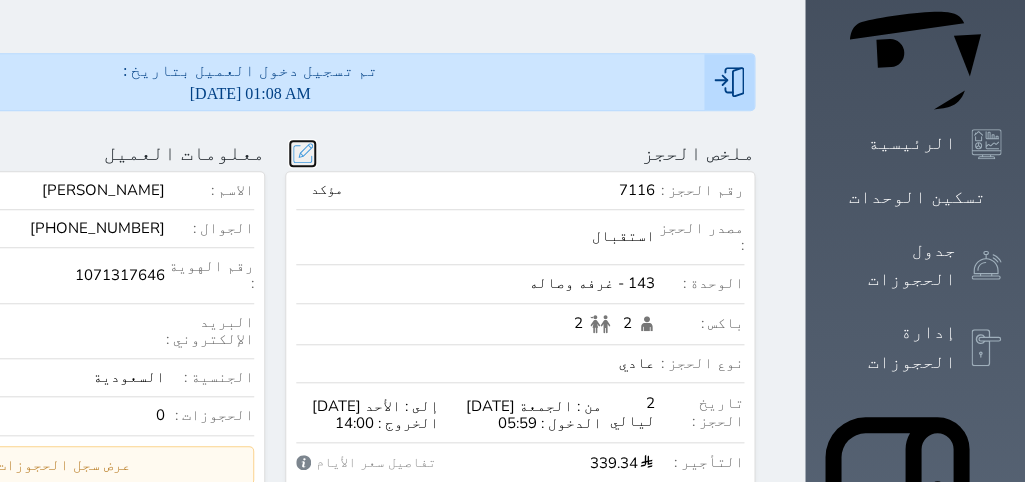 scroll, scrollTop: 44, scrollLeft: 0, axis: vertical 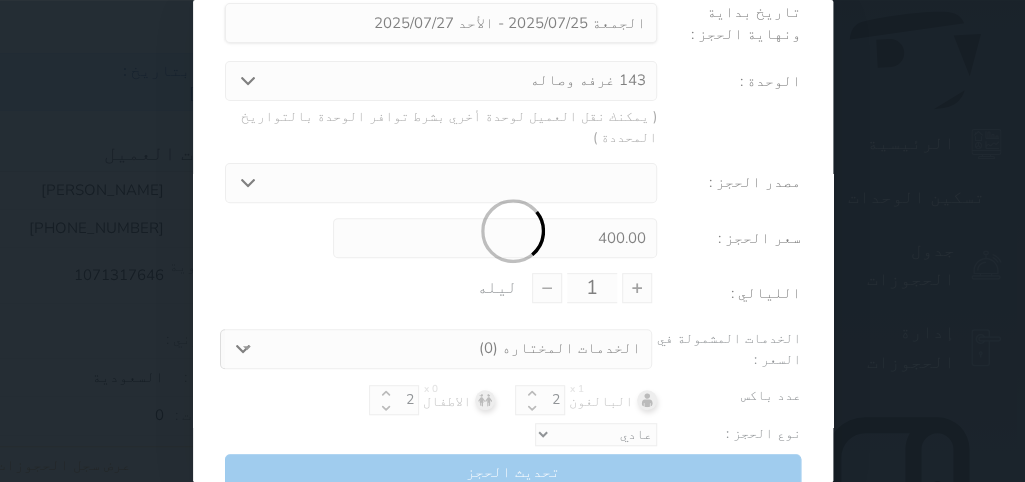 select on "3597" 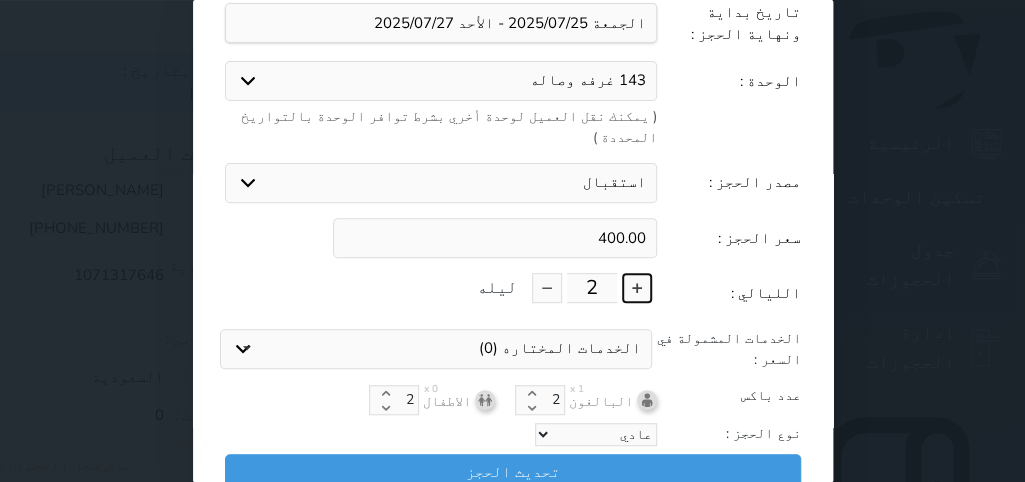 click at bounding box center [637, 288] 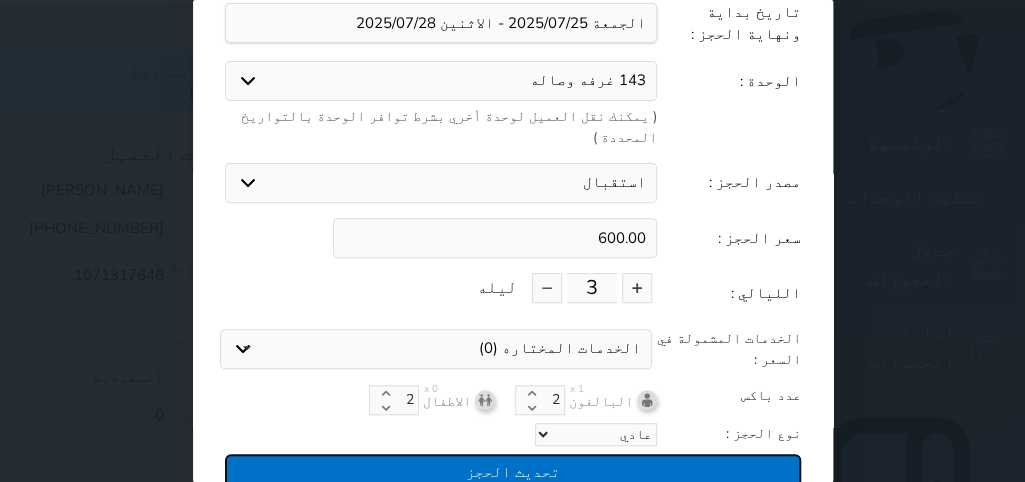 click on "تحديث الحجز" at bounding box center [513, 471] 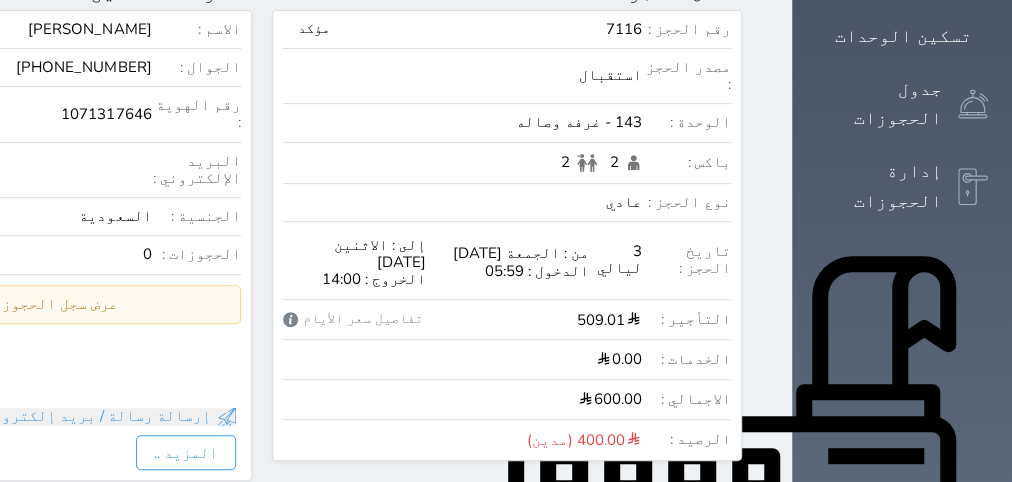 scroll, scrollTop: 0, scrollLeft: 0, axis: both 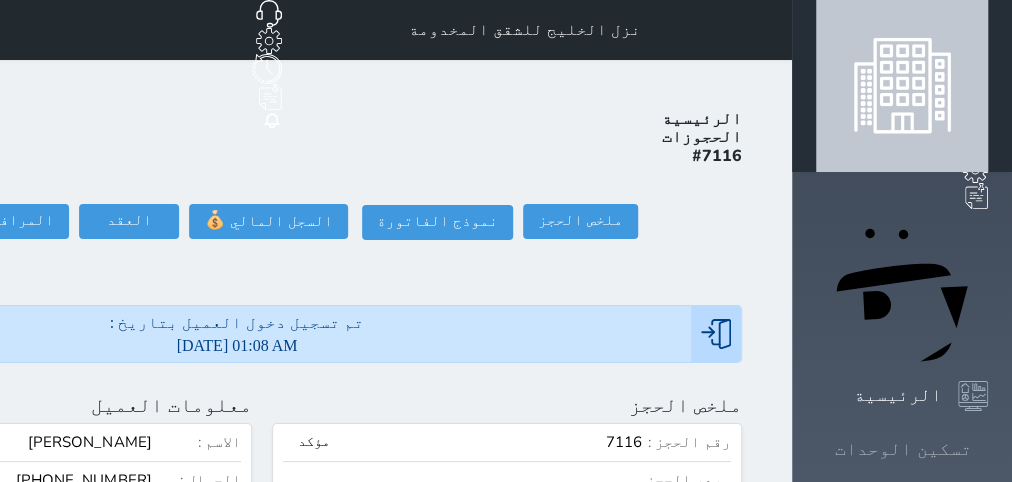 click on "تسكين الوحدات" at bounding box center (903, 449) 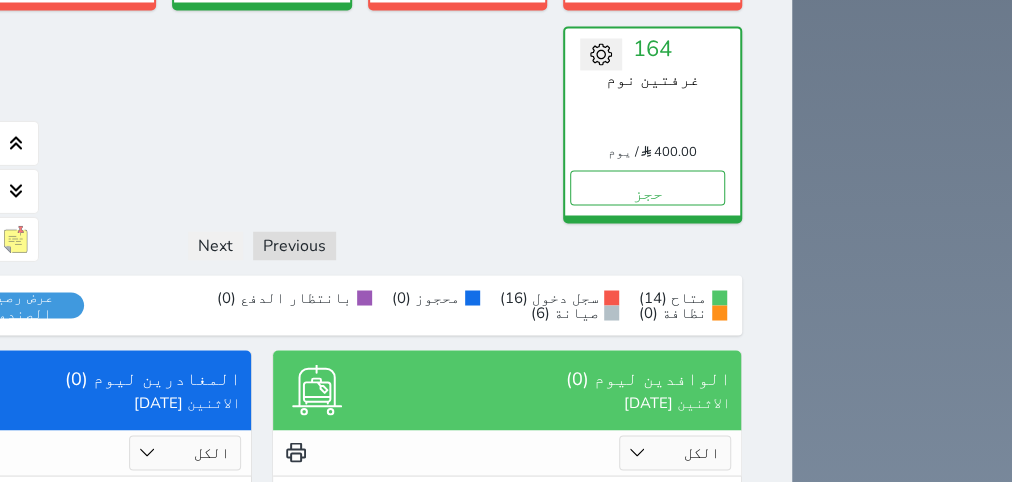 scroll, scrollTop: 1842, scrollLeft: 0, axis: vertical 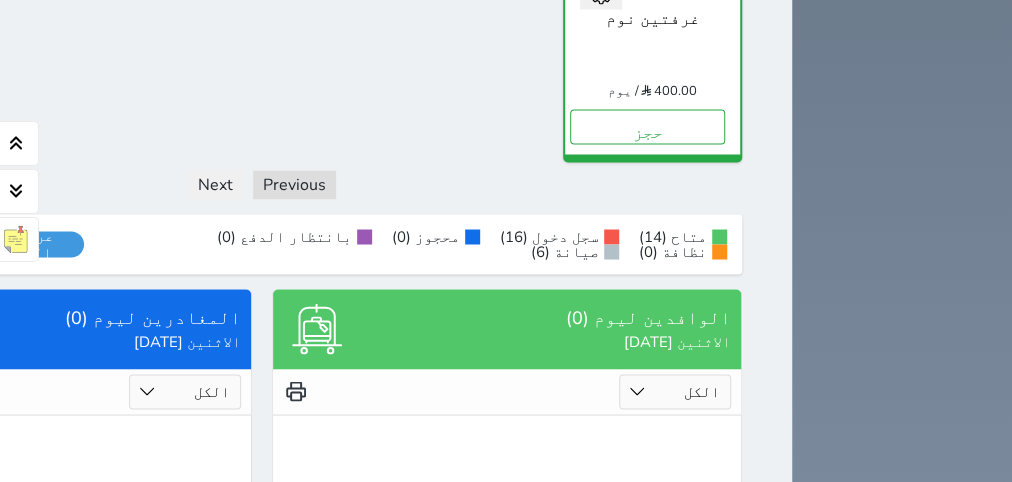 click on "1" at bounding box center (317, -86) 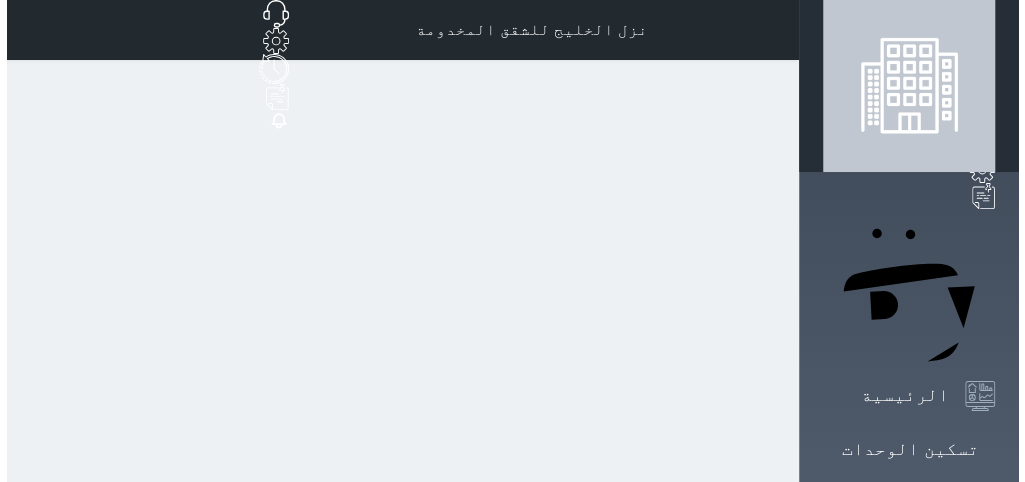 scroll, scrollTop: 0, scrollLeft: 0, axis: both 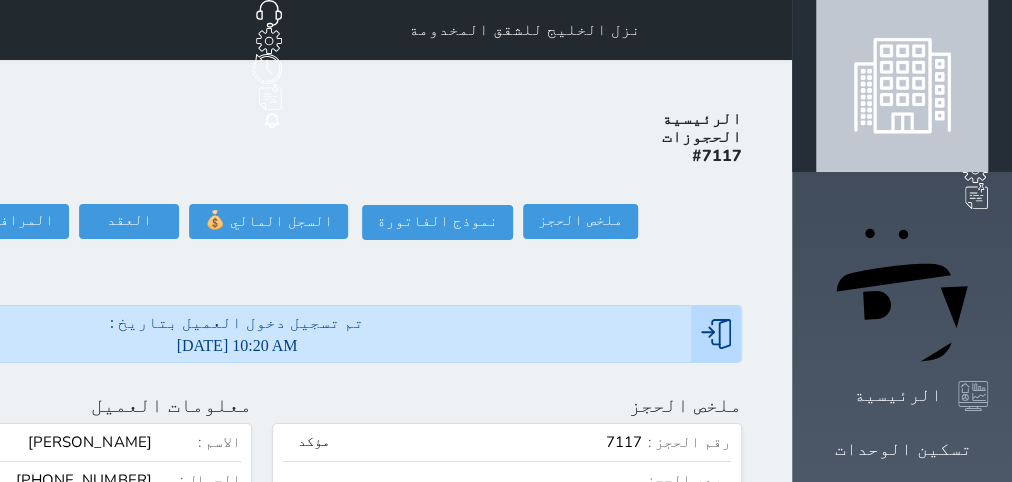 select 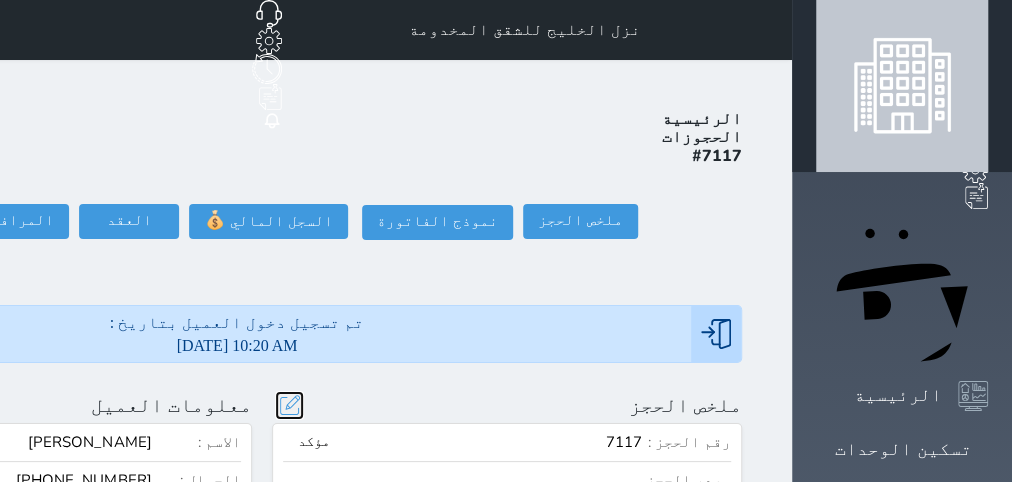click at bounding box center [289, 405] 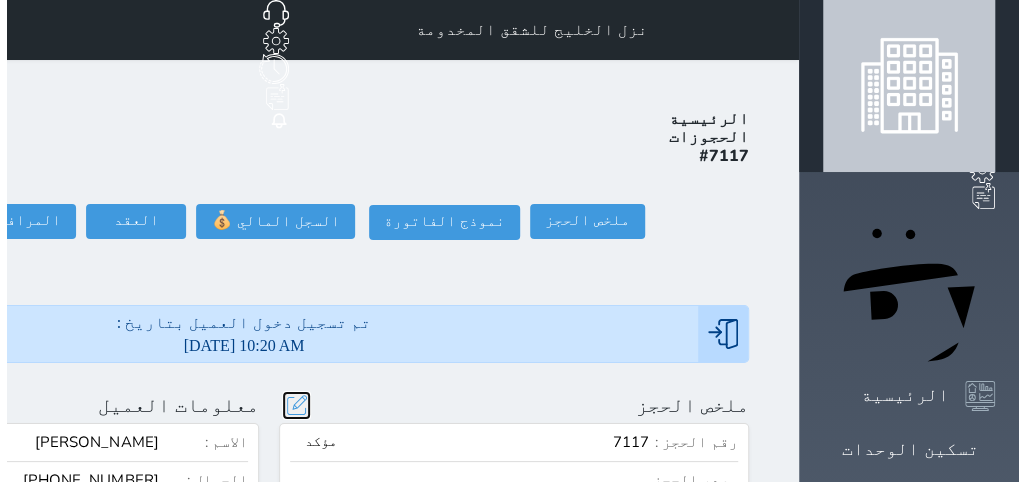 scroll, scrollTop: 44, scrollLeft: 0, axis: vertical 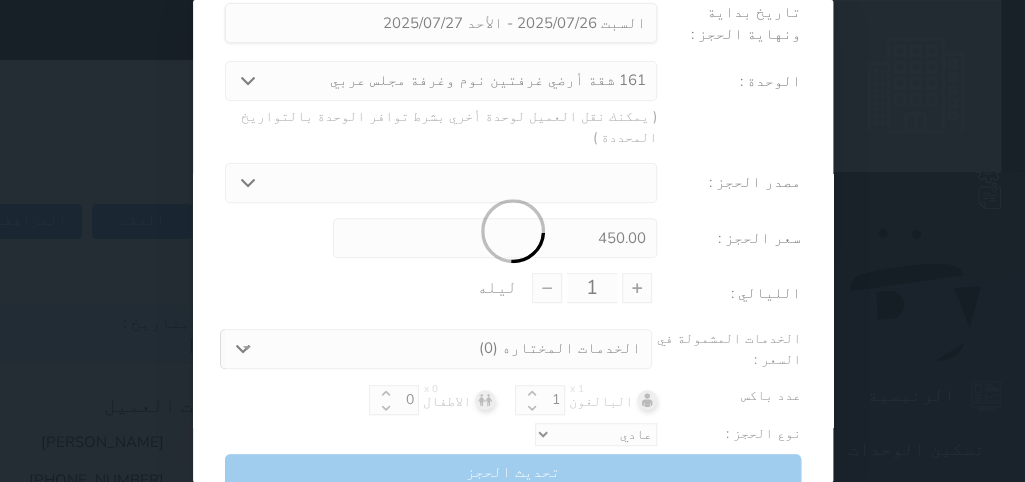 select on "3597" 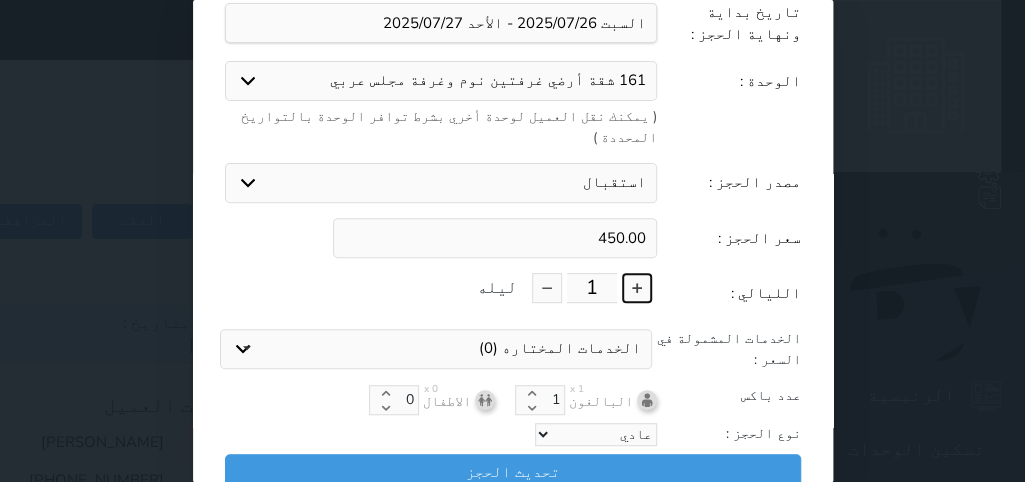 click at bounding box center (637, 288) 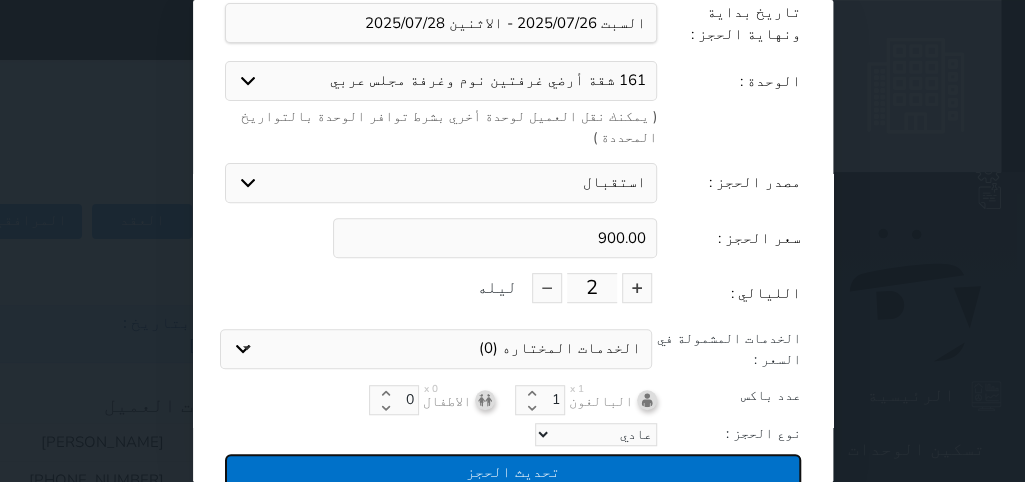 click on "تحديث الحجز" at bounding box center (513, 471) 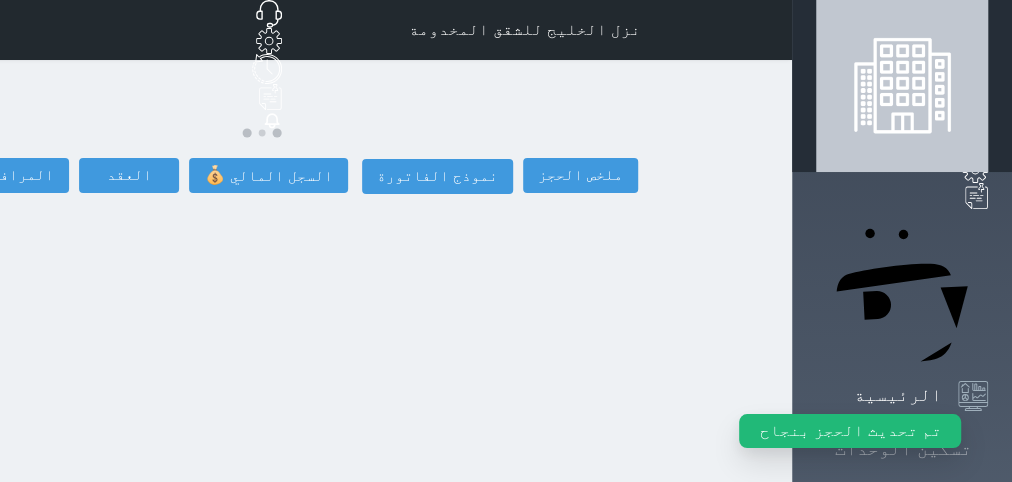 click on "تسكين الوحدات" at bounding box center (903, 449) 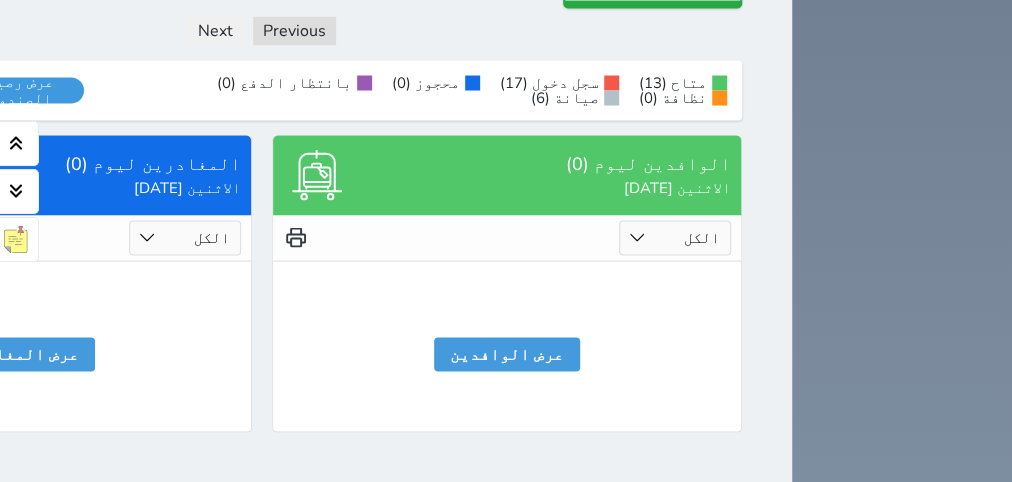 scroll, scrollTop: 1635, scrollLeft: 0, axis: vertical 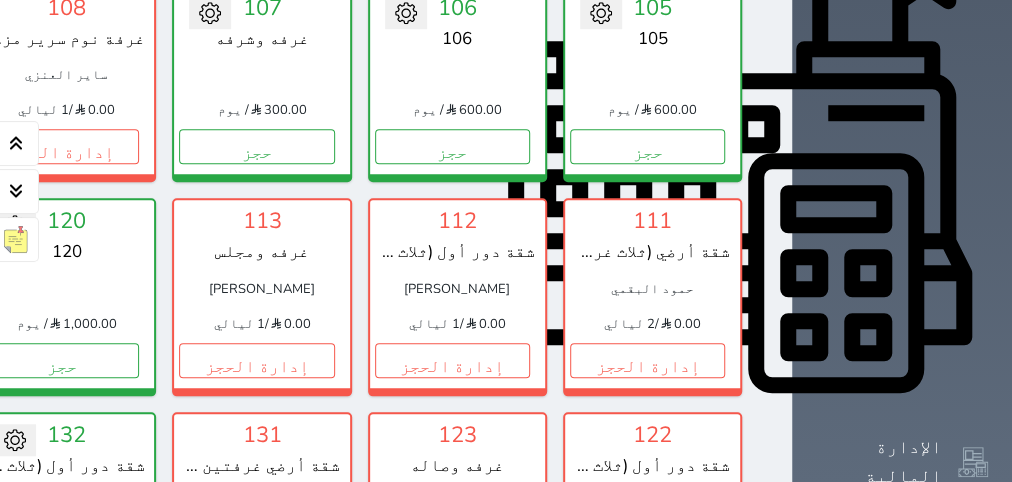click on "التقارير" at bounding box center [898, 743] 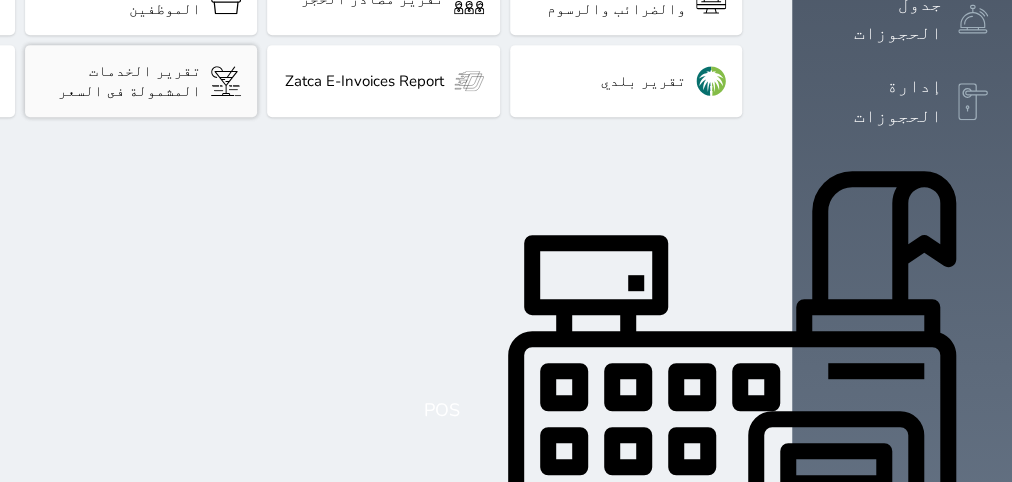 scroll, scrollTop: 504, scrollLeft: 0, axis: vertical 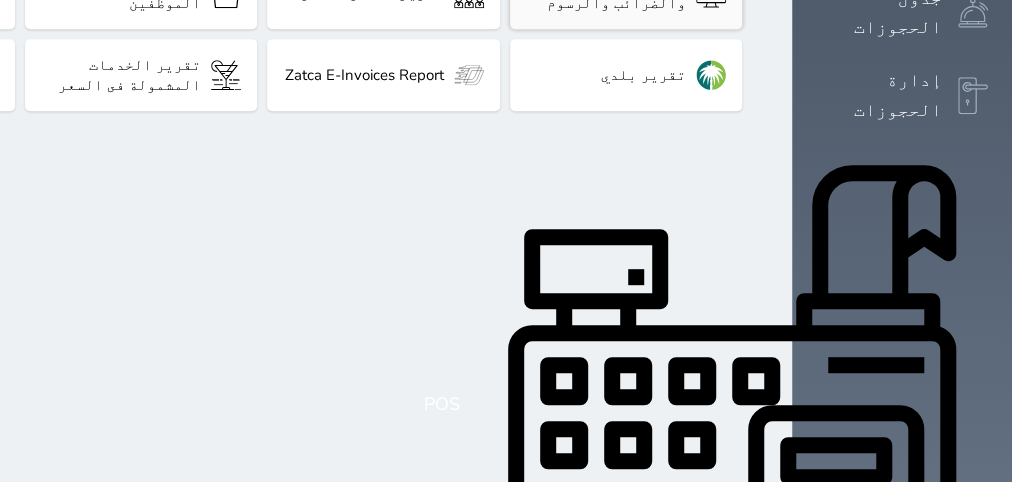 click on "تقرير الإيرادات والضرائب والرسوم" at bounding box center (626, -7) 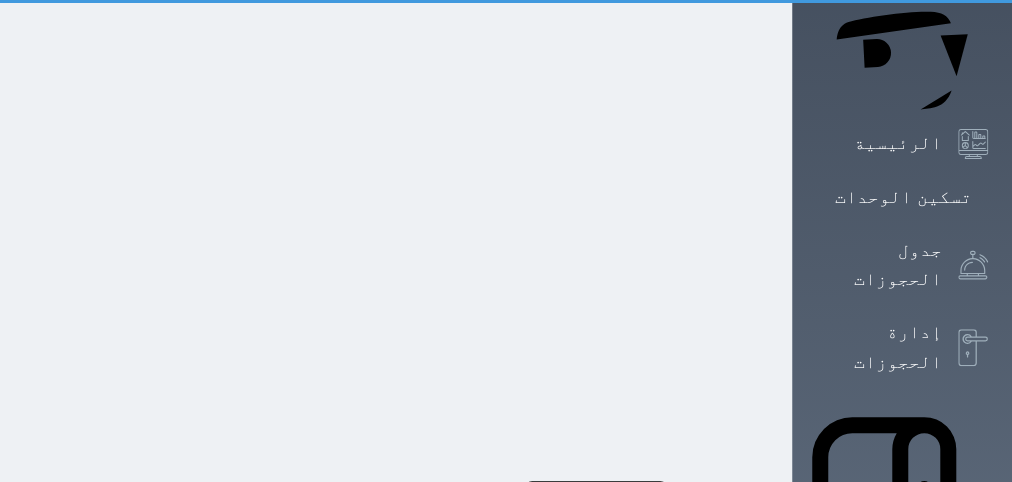 scroll, scrollTop: 0, scrollLeft: 0, axis: both 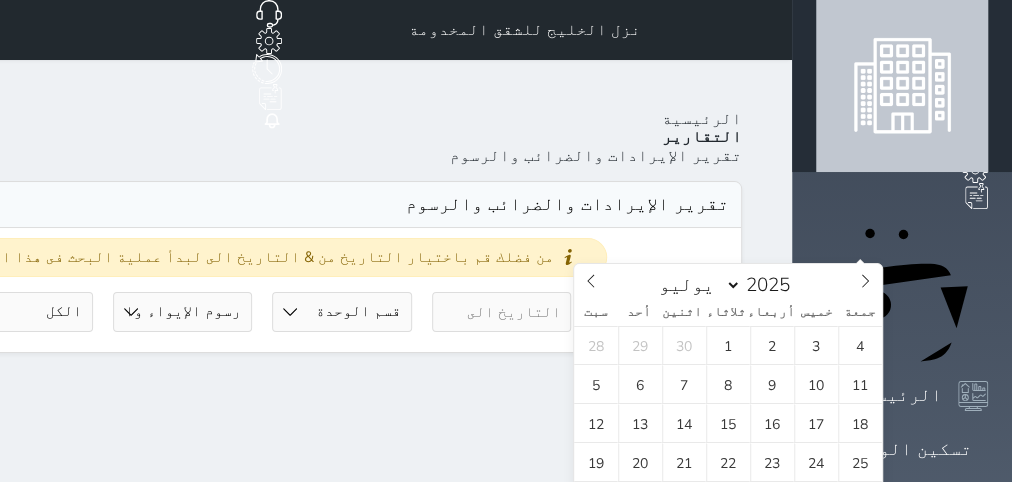 click at bounding box center (661, 312) 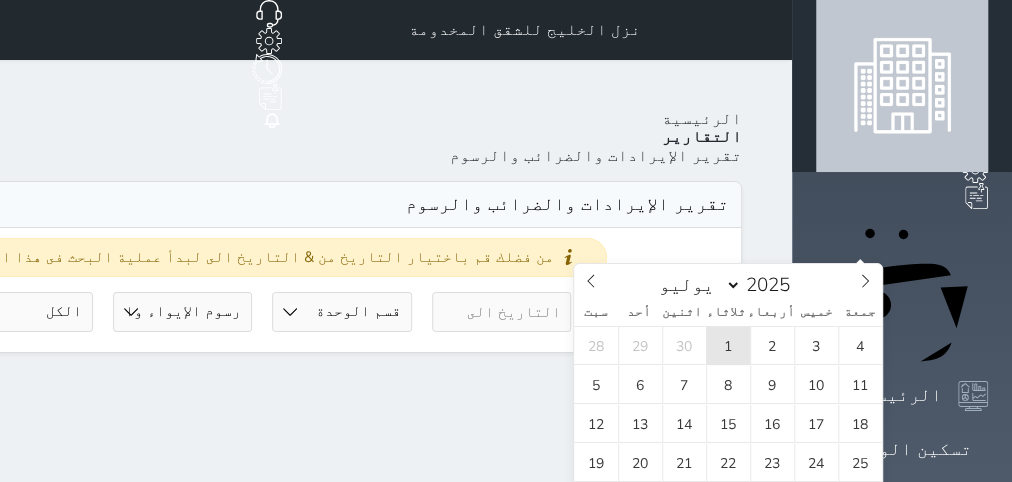 click on "1" at bounding box center [728, 345] 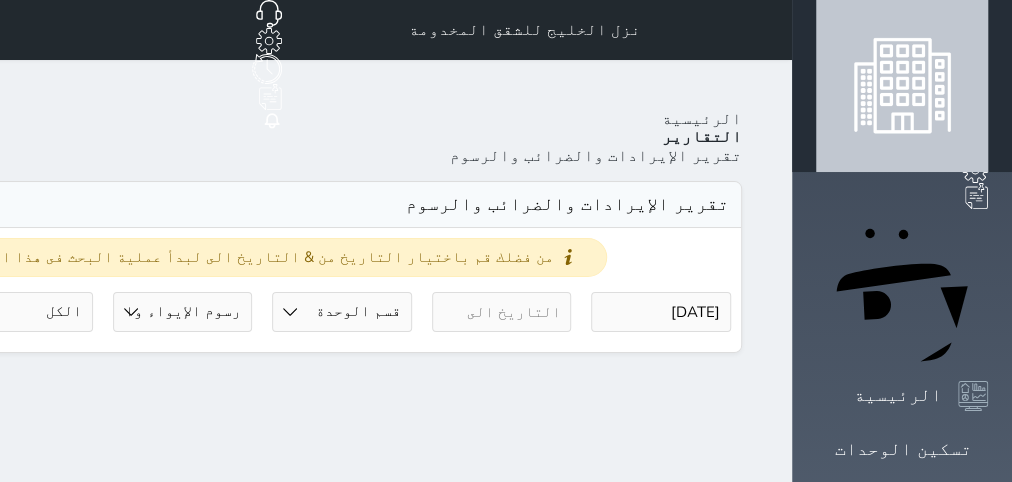 click at bounding box center [502, 312] 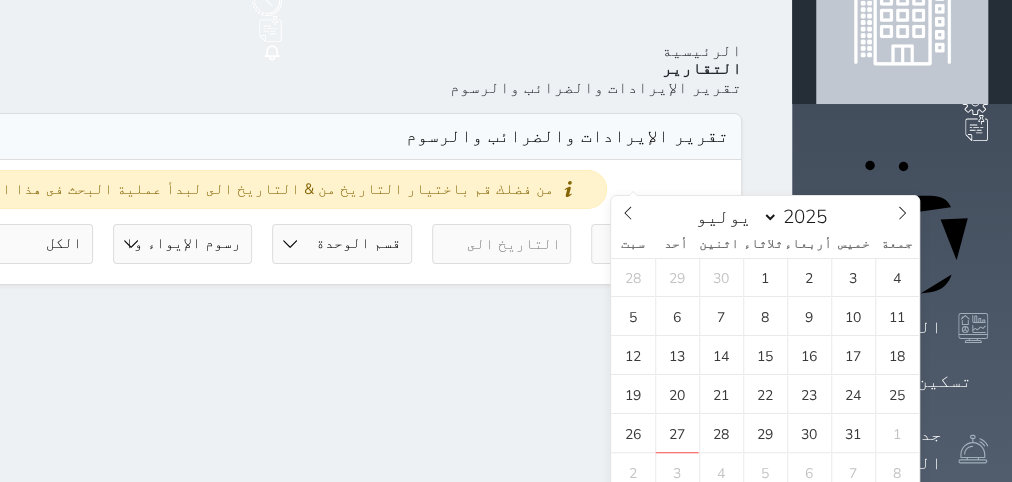 scroll, scrollTop: 126, scrollLeft: 0, axis: vertical 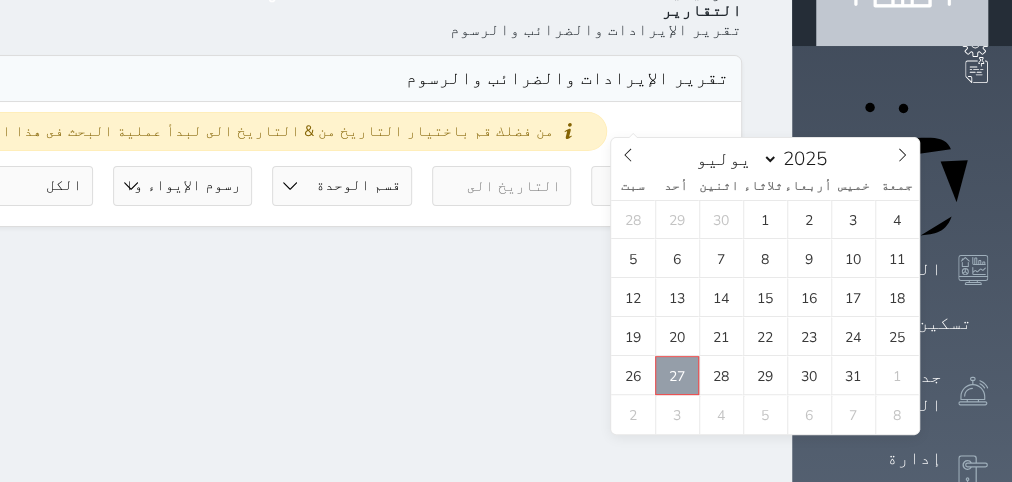 click on "27" at bounding box center (677, 375) 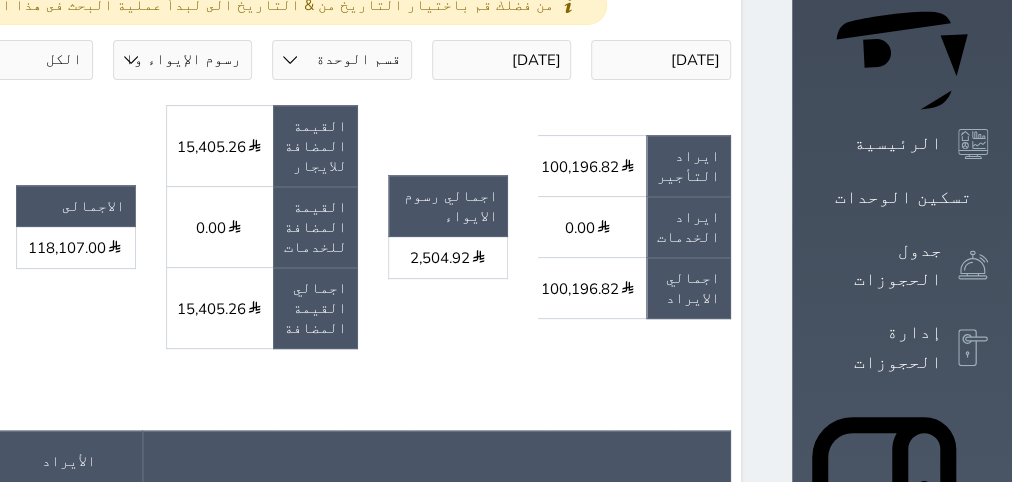 scroll, scrollTop: 0, scrollLeft: 0, axis: both 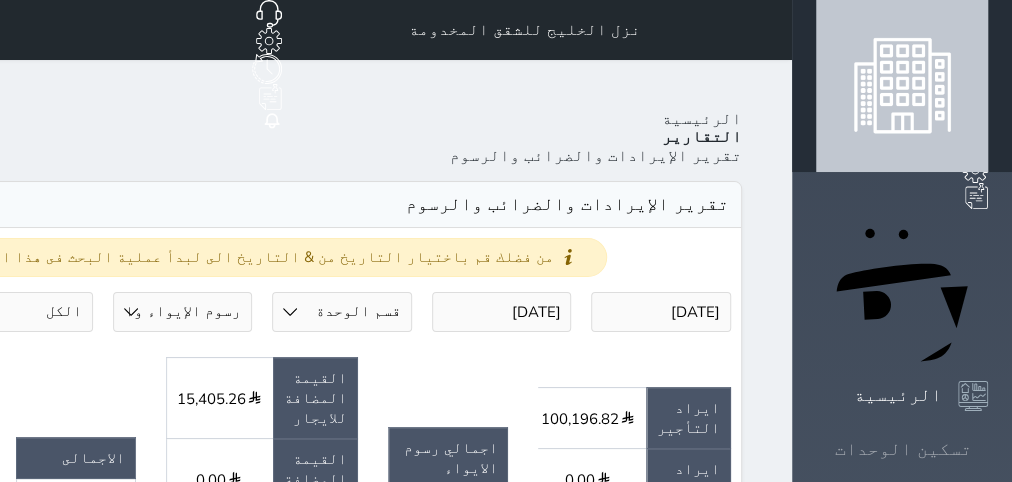 click on "تسكين الوحدات" at bounding box center [903, 449] 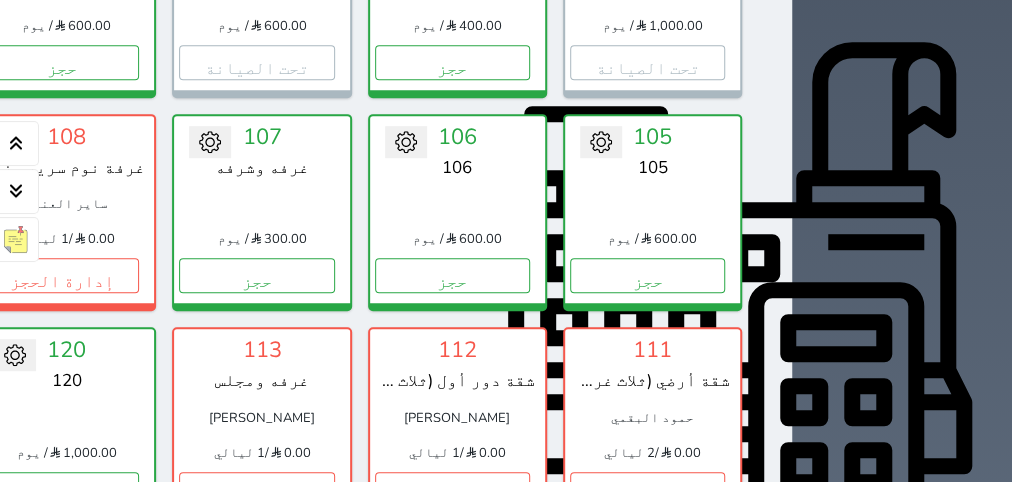 scroll, scrollTop: 0, scrollLeft: 0, axis: both 